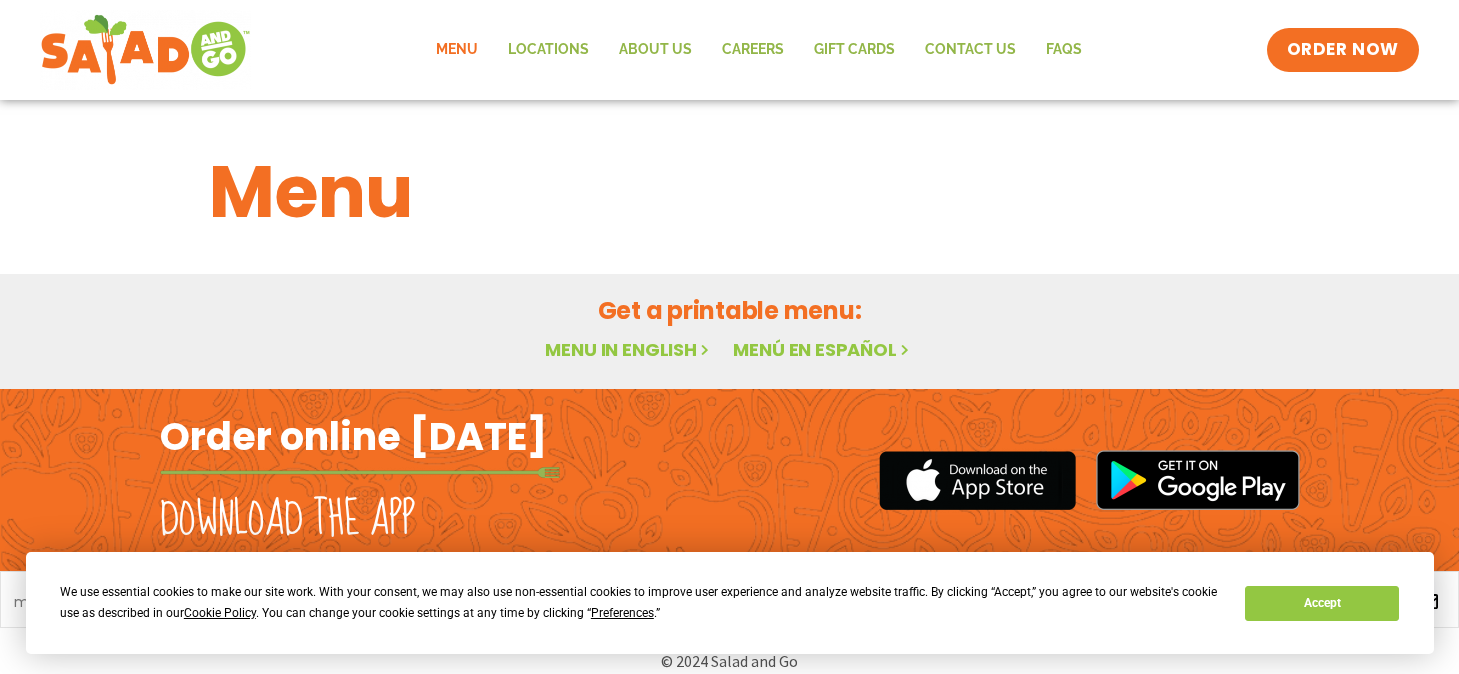 scroll, scrollTop: 0, scrollLeft: 0, axis: both 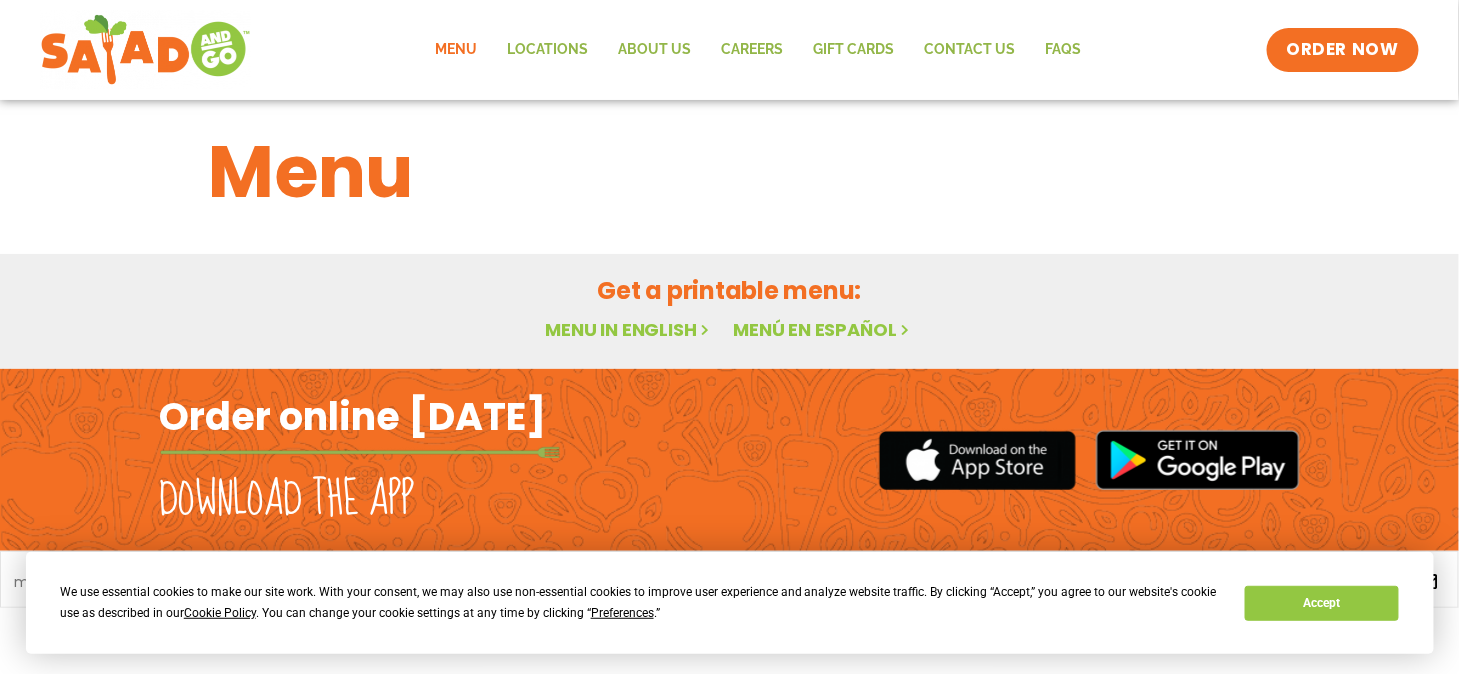 click on "Menu in English" at bounding box center (629, 329) 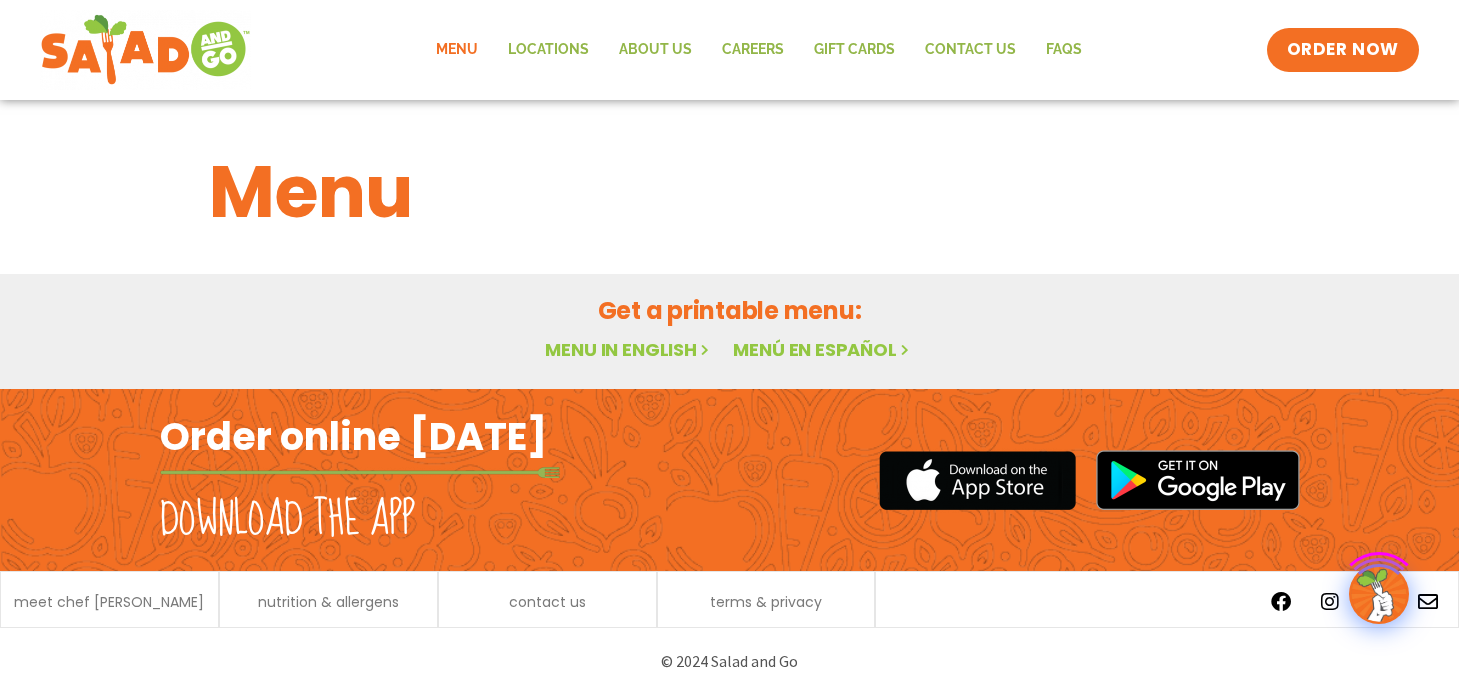 scroll, scrollTop: 0, scrollLeft: 0, axis: both 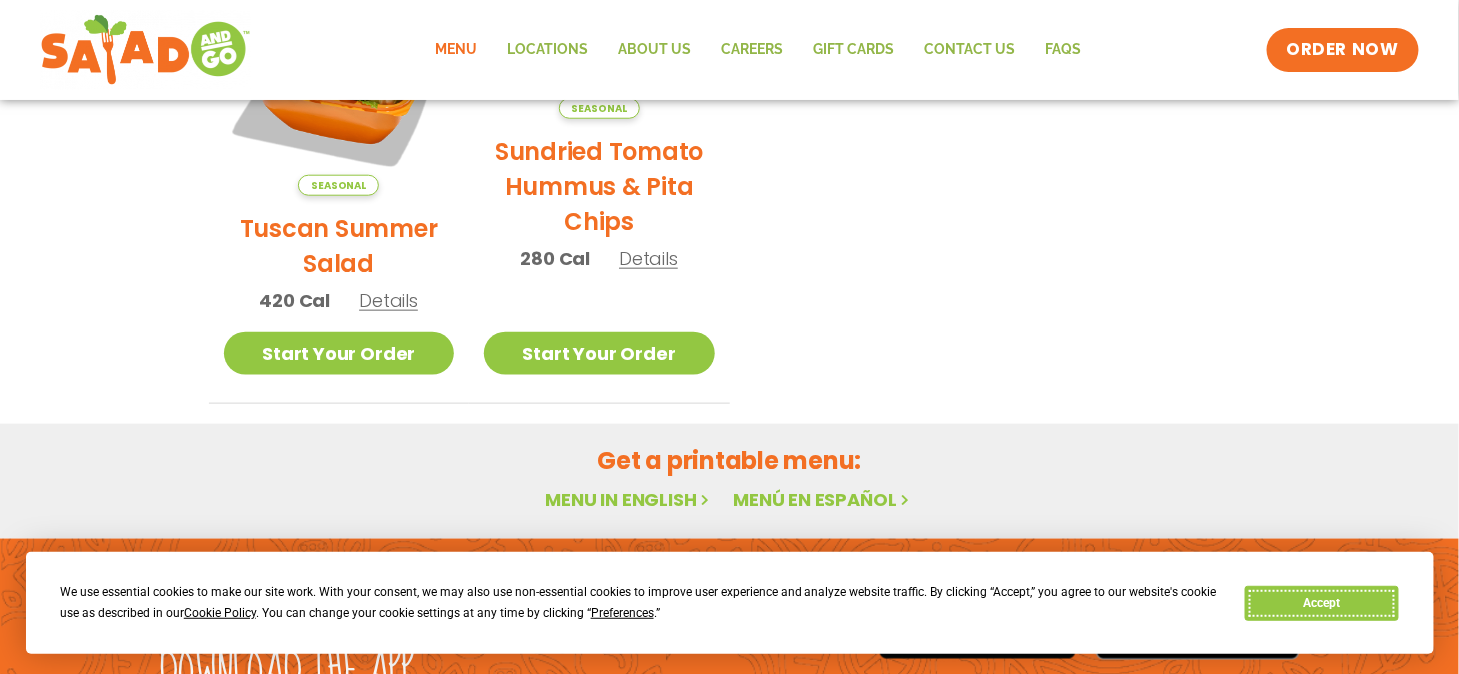 click on "Accept" at bounding box center [1322, 603] 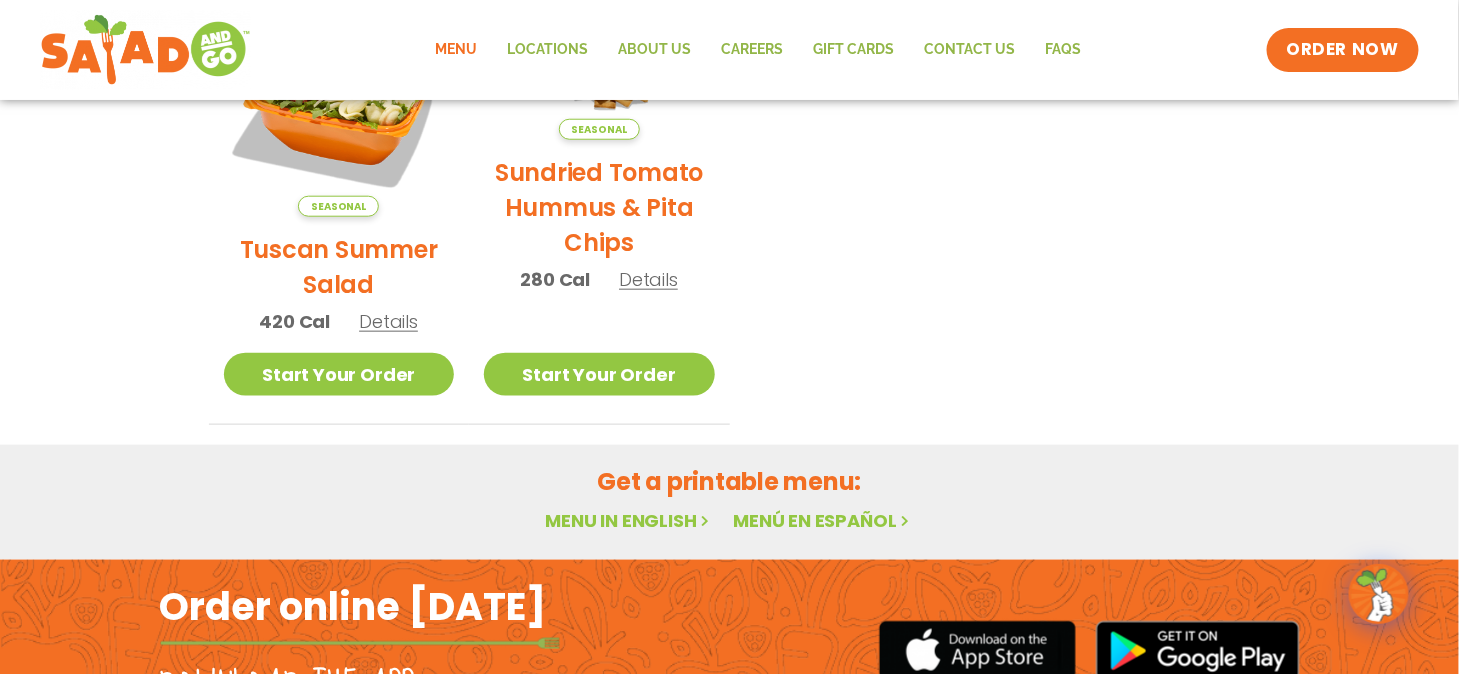 scroll, scrollTop: 699, scrollLeft: 0, axis: vertical 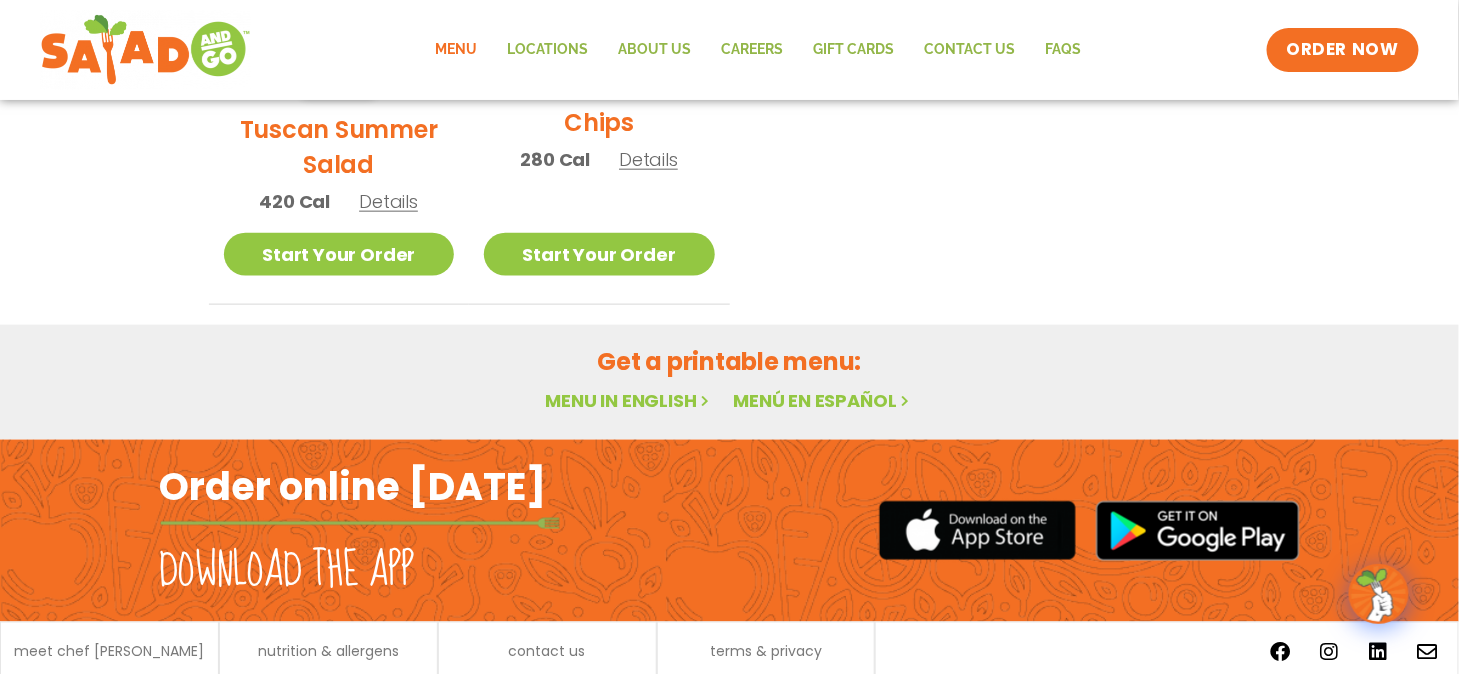 click on "Menu in English" at bounding box center (629, 400) 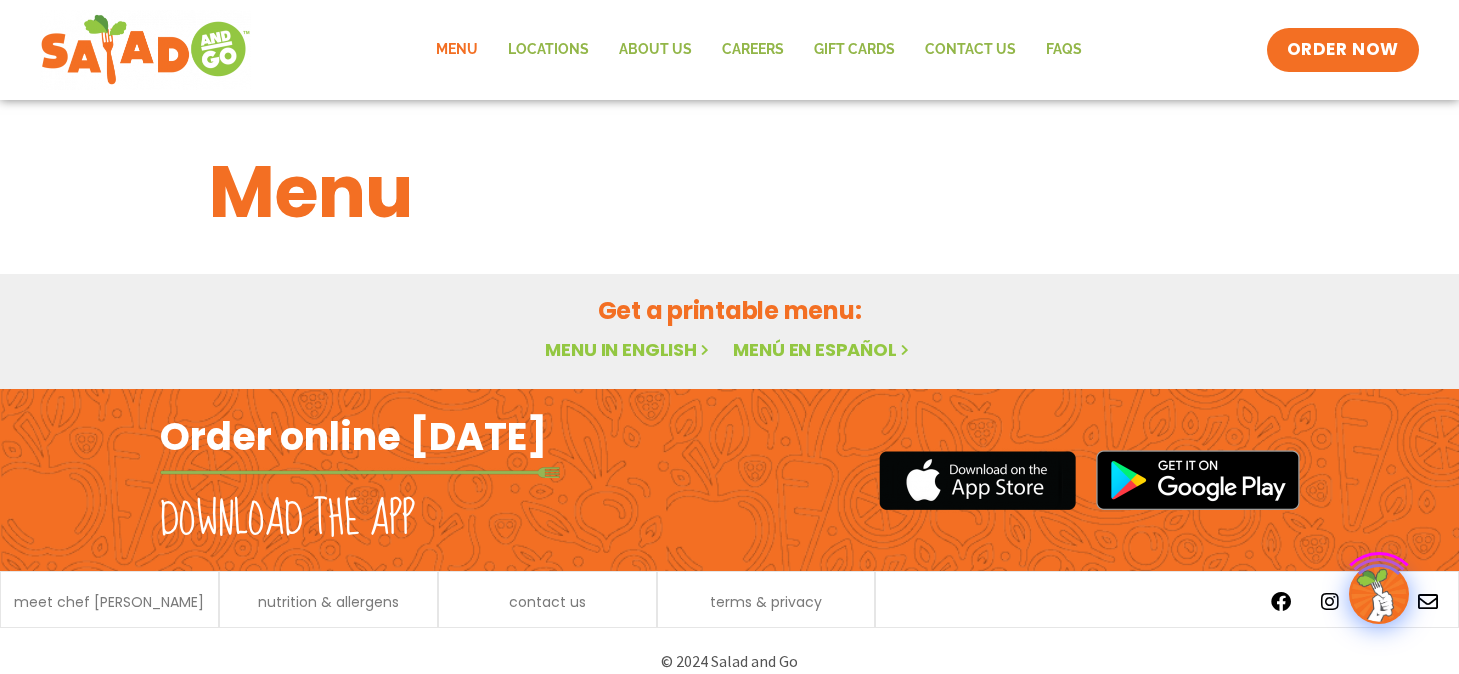 scroll, scrollTop: 0, scrollLeft: 0, axis: both 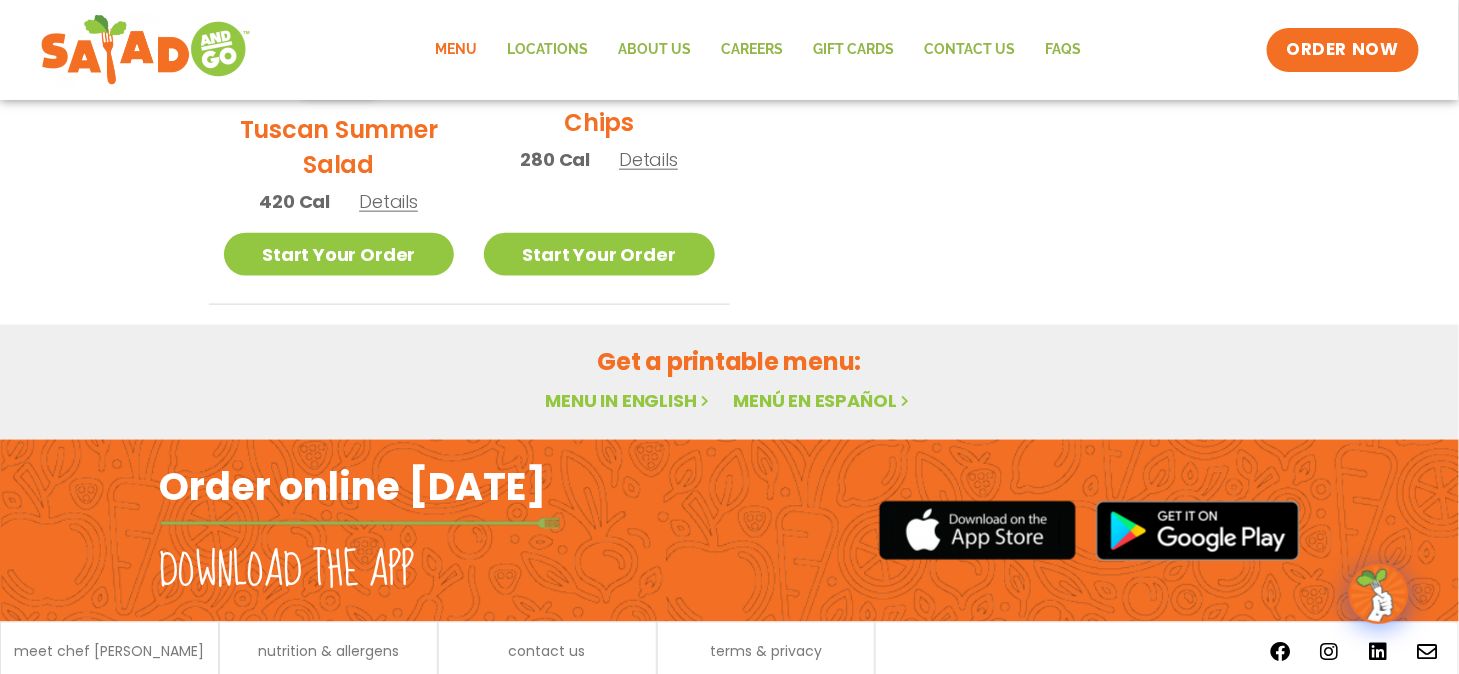 click on "Get a printable menu:" at bounding box center [730, 361] 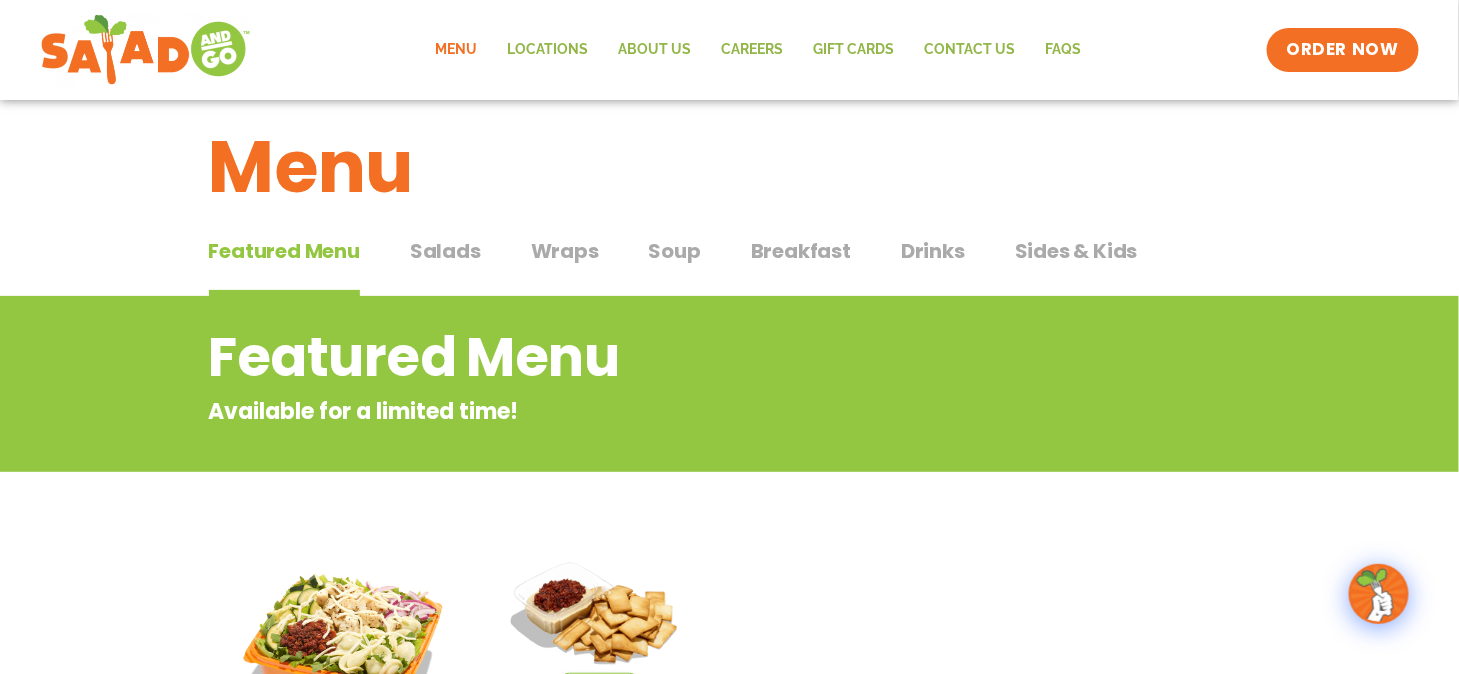 scroll, scrollTop: 0, scrollLeft: 0, axis: both 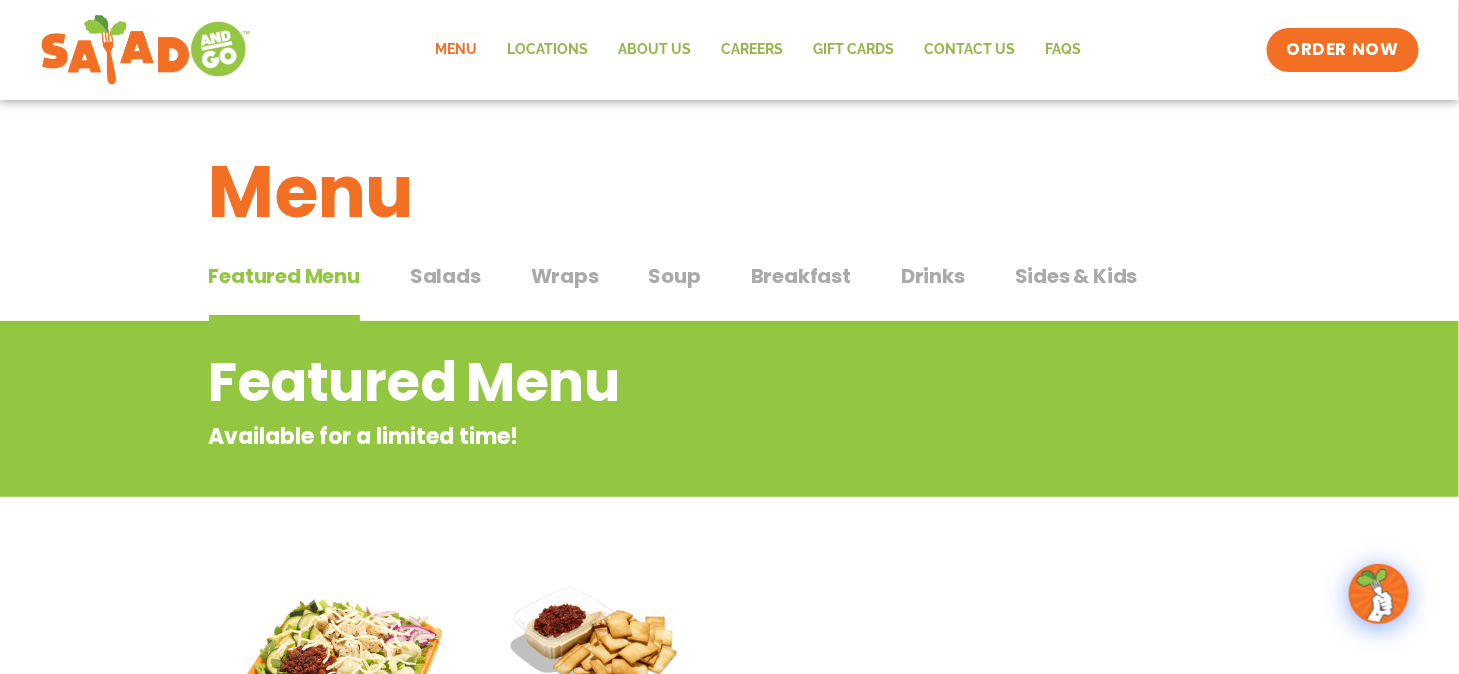 click on "Salads" at bounding box center (445, 276) 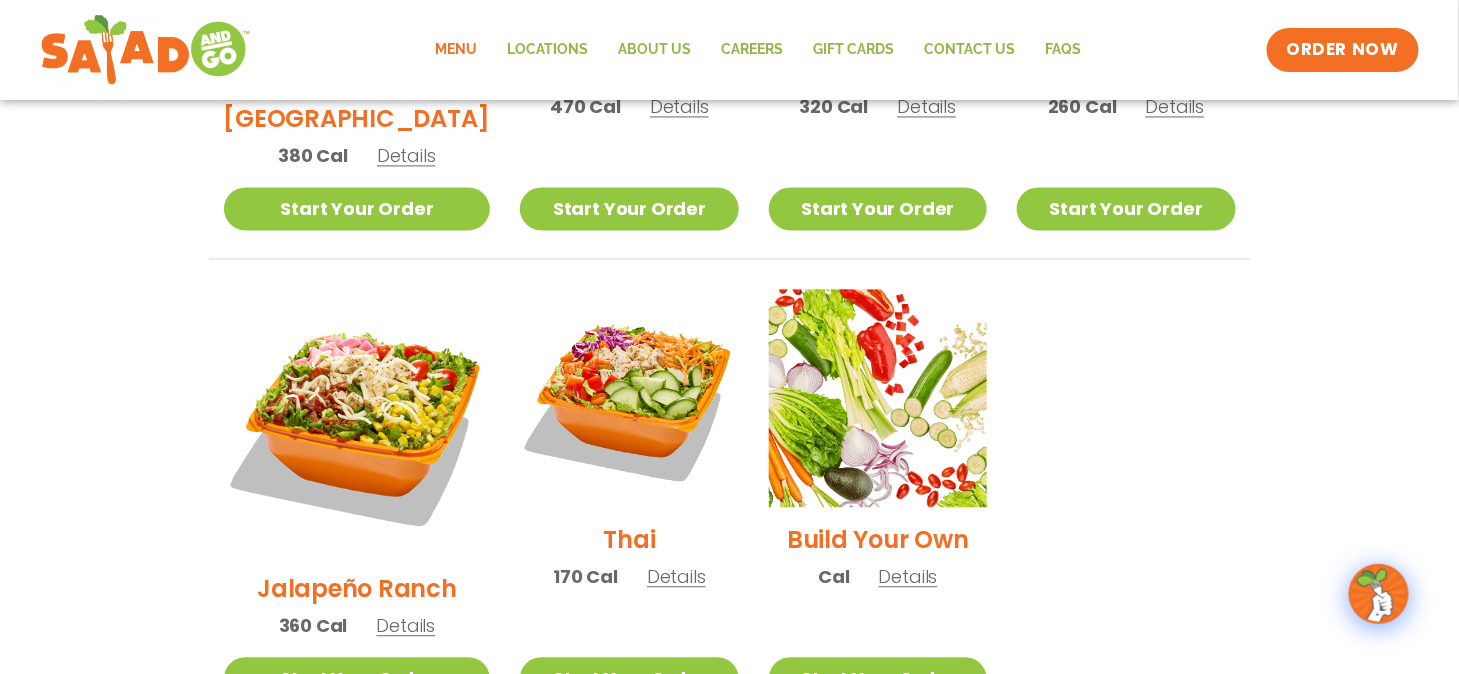 scroll, scrollTop: 1334, scrollLeft: 0, axis: vertical 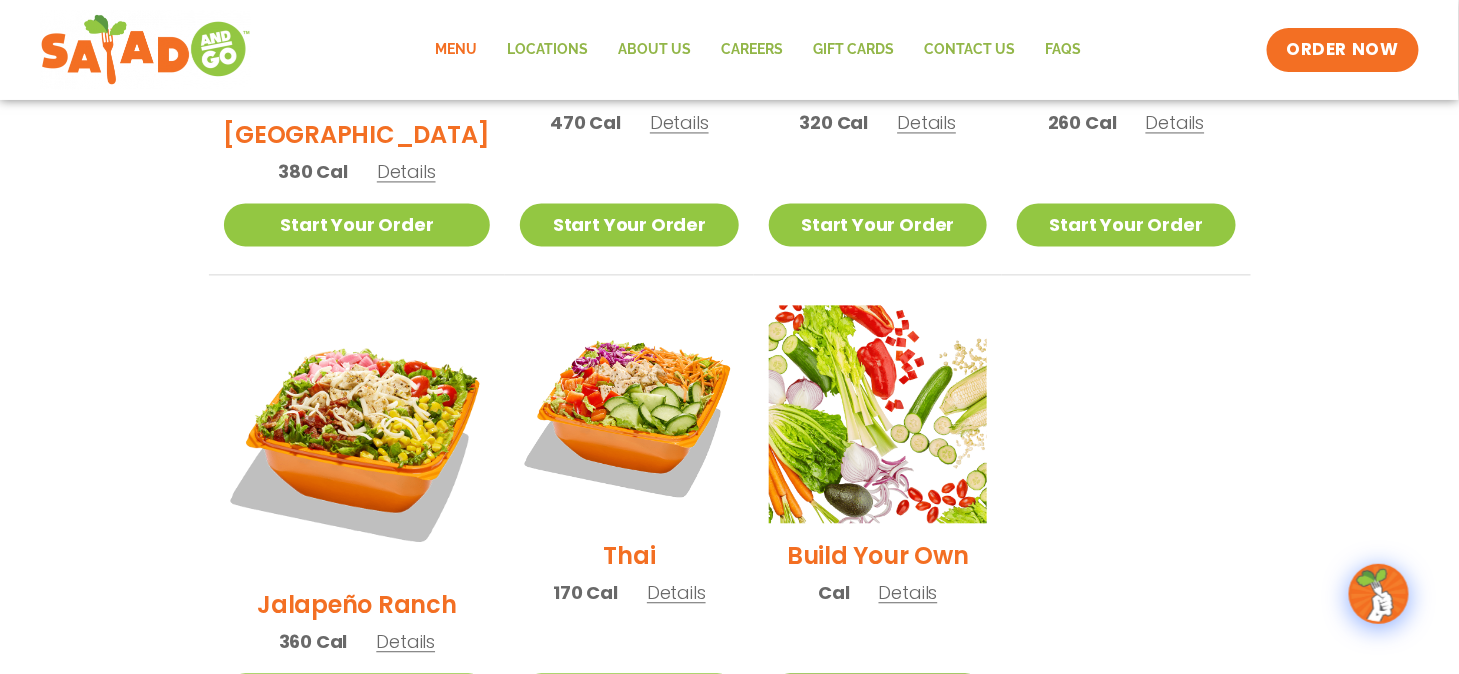 click on "Start Your Order" at bounding box center [878, 694] 